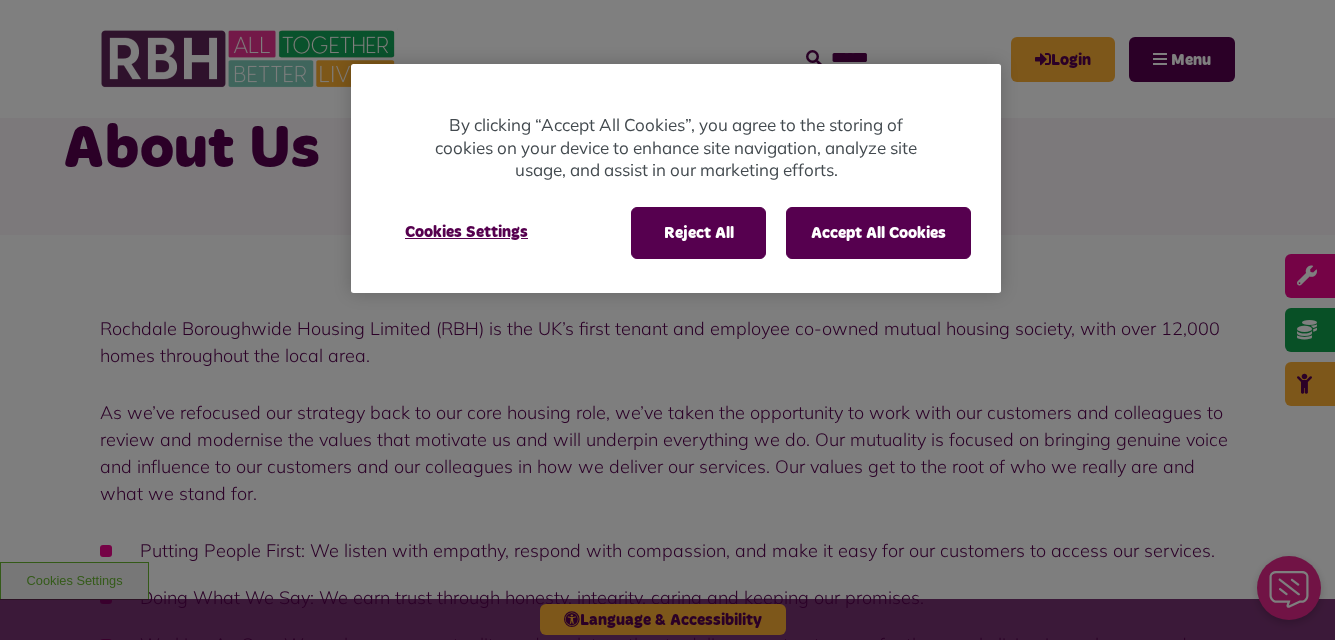 scroll, scrollTop: 0, scrollLeft: 0, axis: both 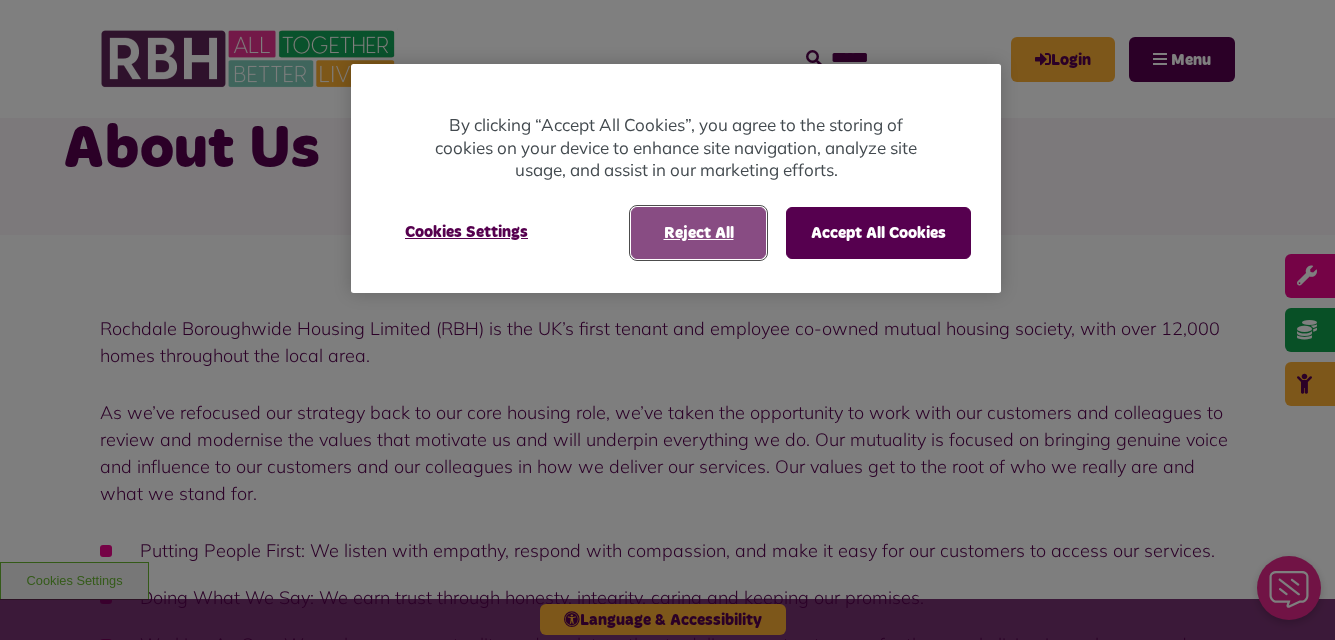 click on "Reject All" at bounding box center (698, 233) 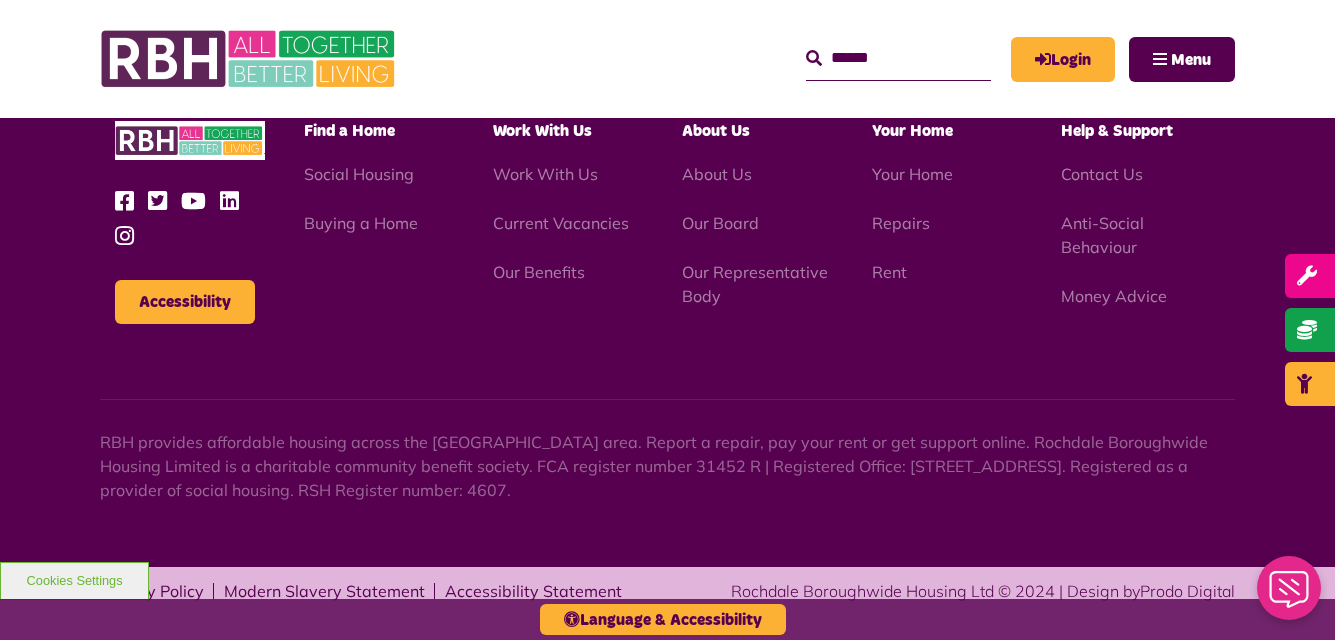 scroll, scrollTop: 2552, scrollLeft: 0, axis: vertical 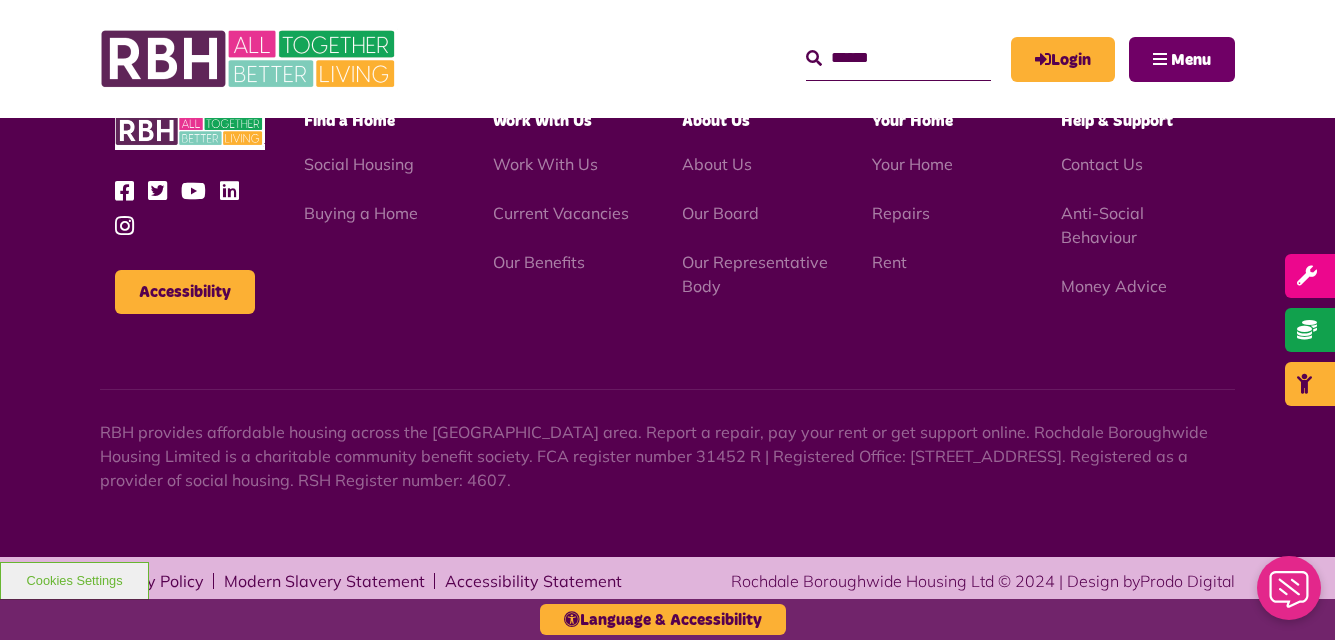 click on "Menu" at bounding box center (1191, 60) 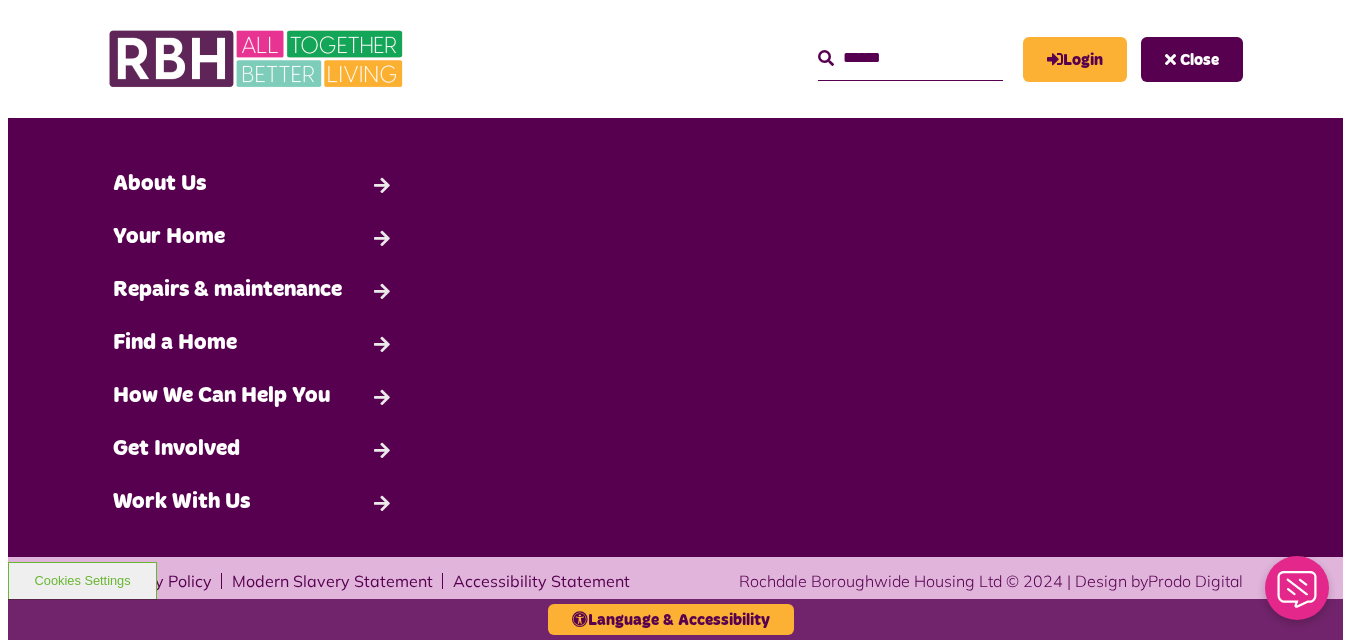 scroll, scrollTop: 2537, scrollLeft: 0, axis: vertical 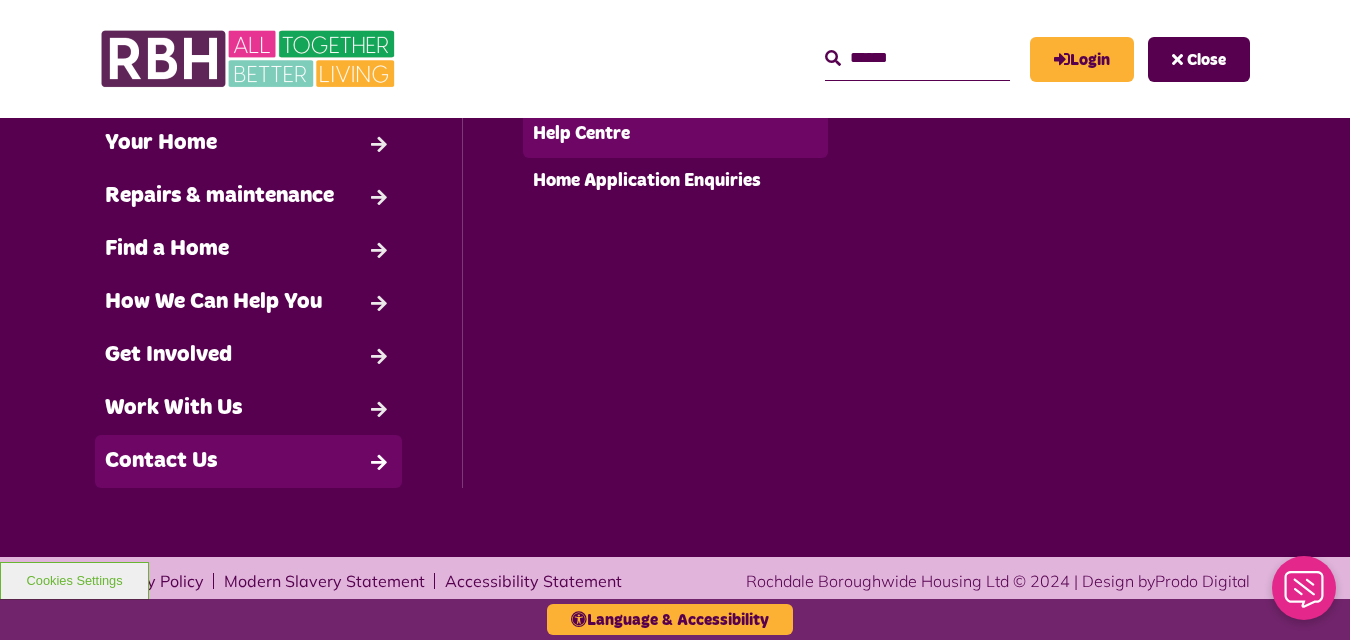 click on "Help Centre" at bounding box center (676, 134) 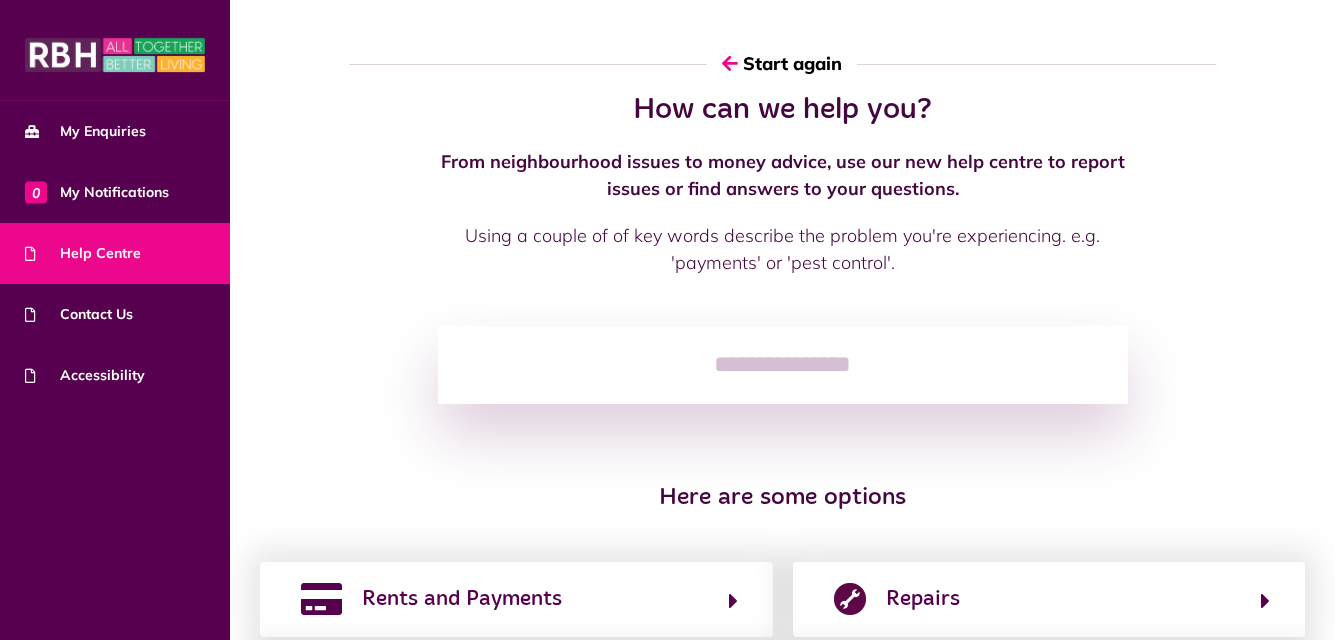 scroll, scrollTop: 0, scrollLeft: 0, axis: both 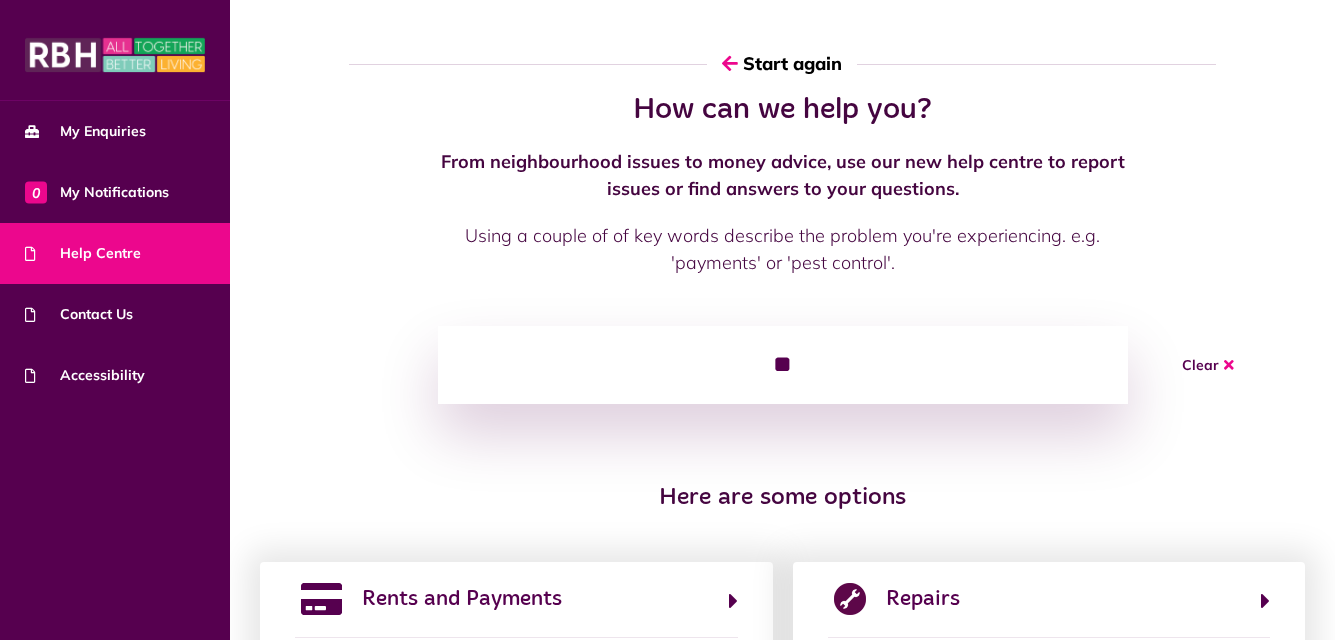 type on "*" 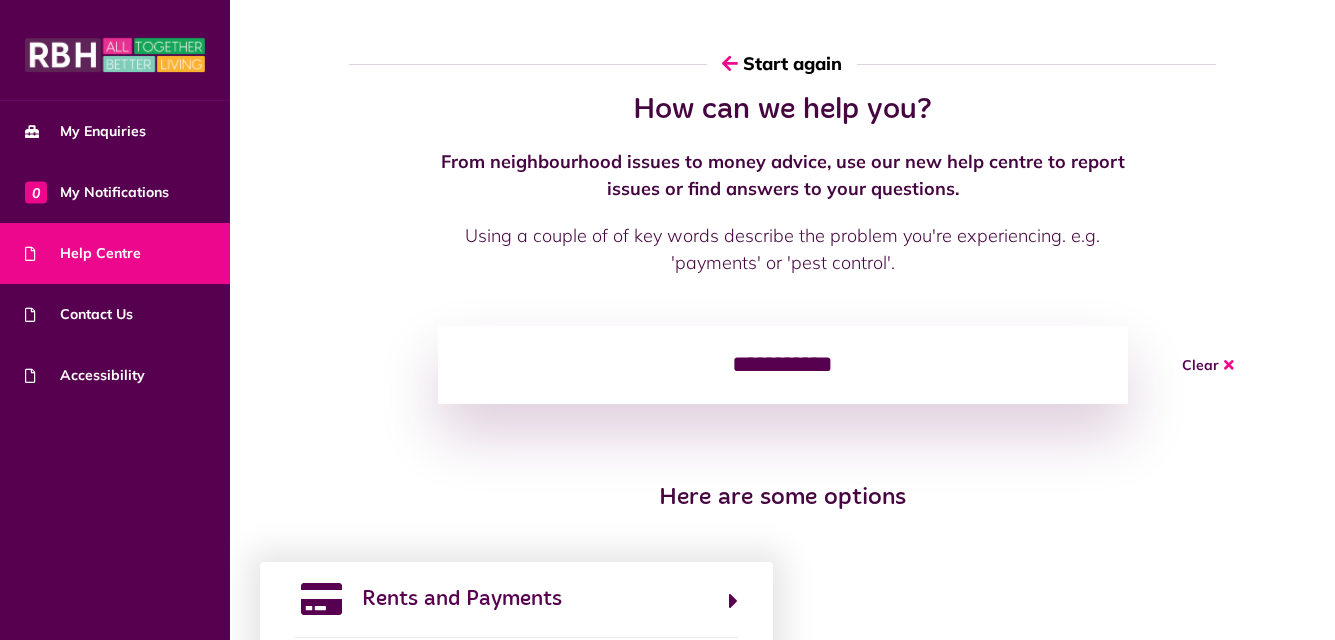 click on "**********" 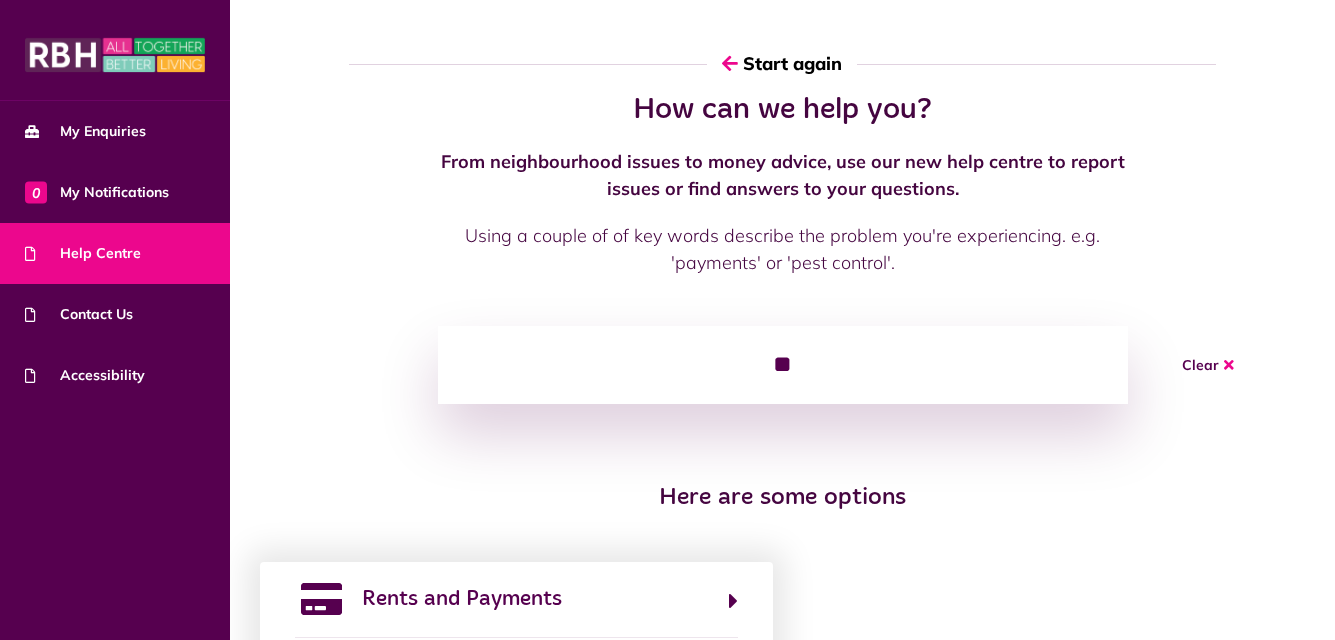 type on "*" 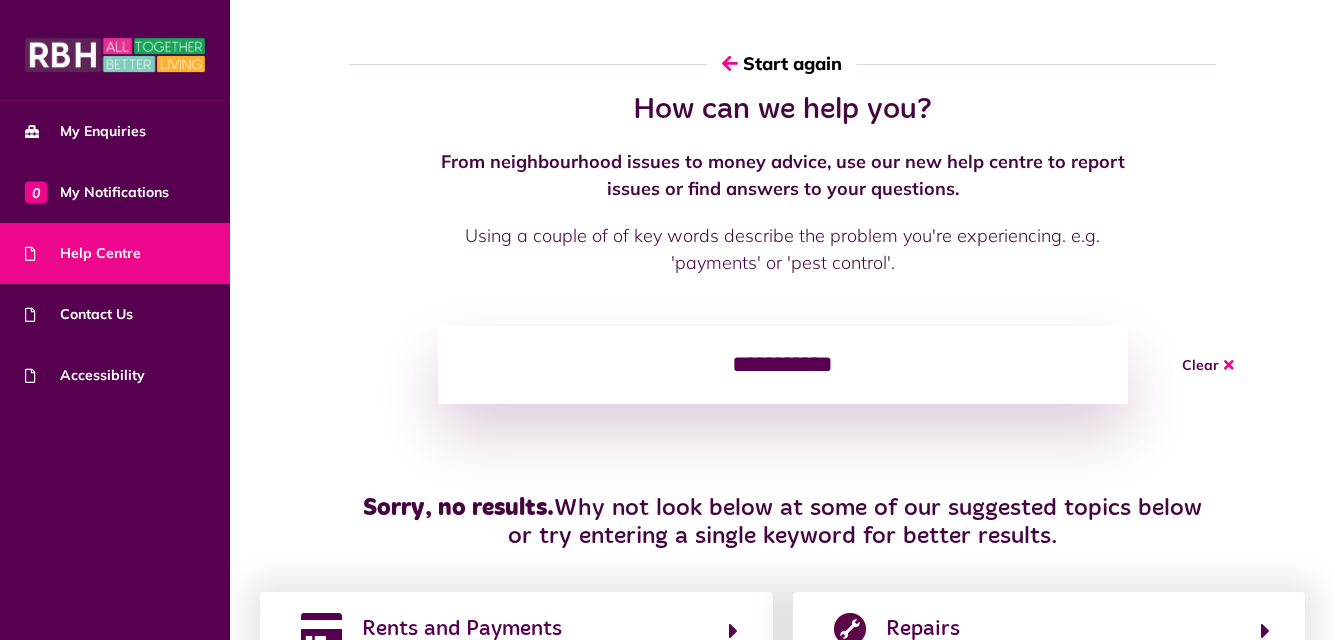 type on "**********" 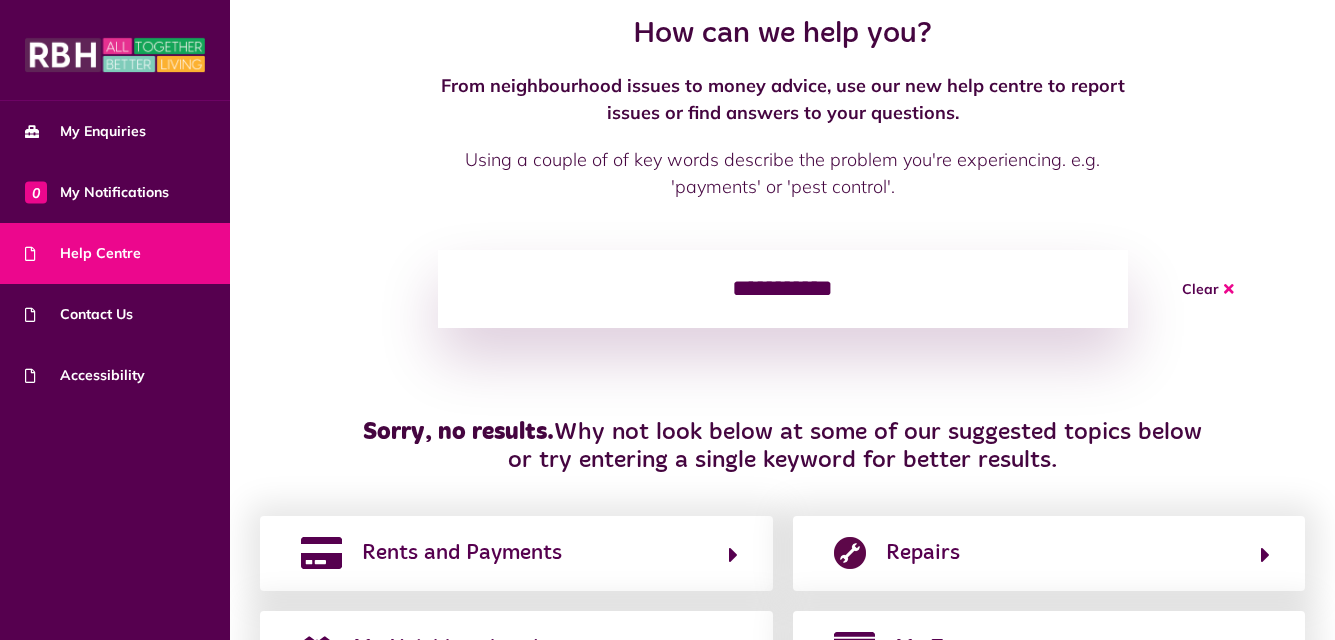 scroll, scrollTop: 80, scrollLeft: 0, axis: vertical 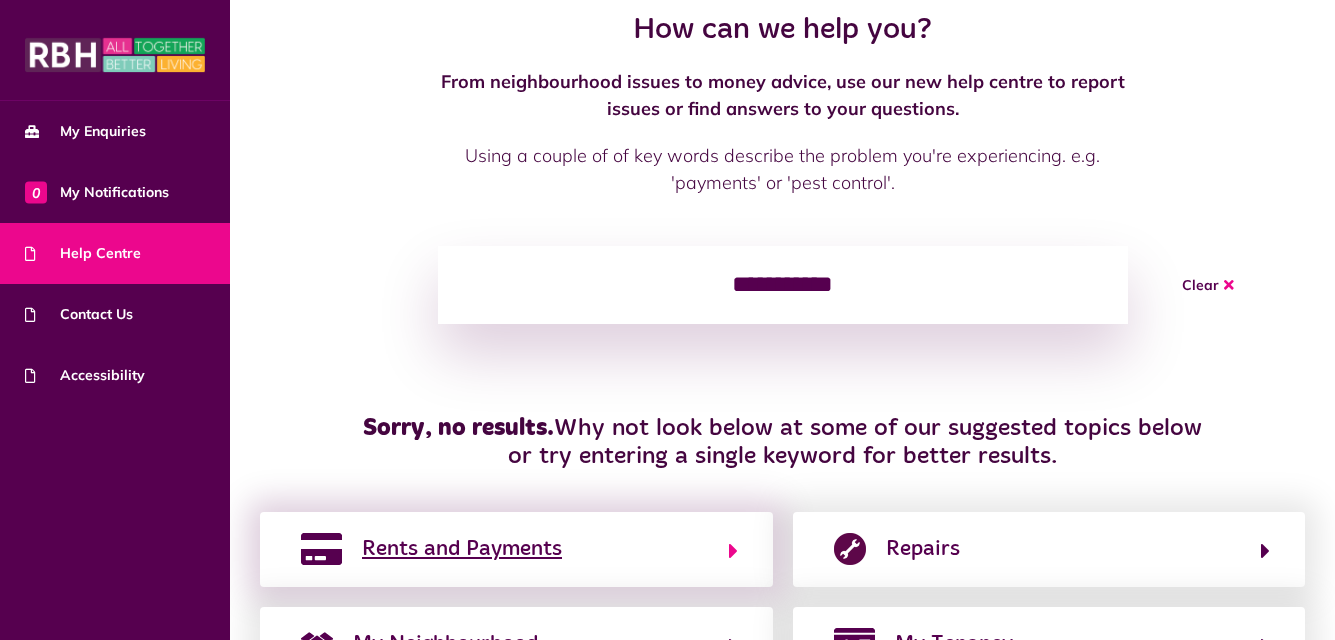 click on "Rents and Payments" 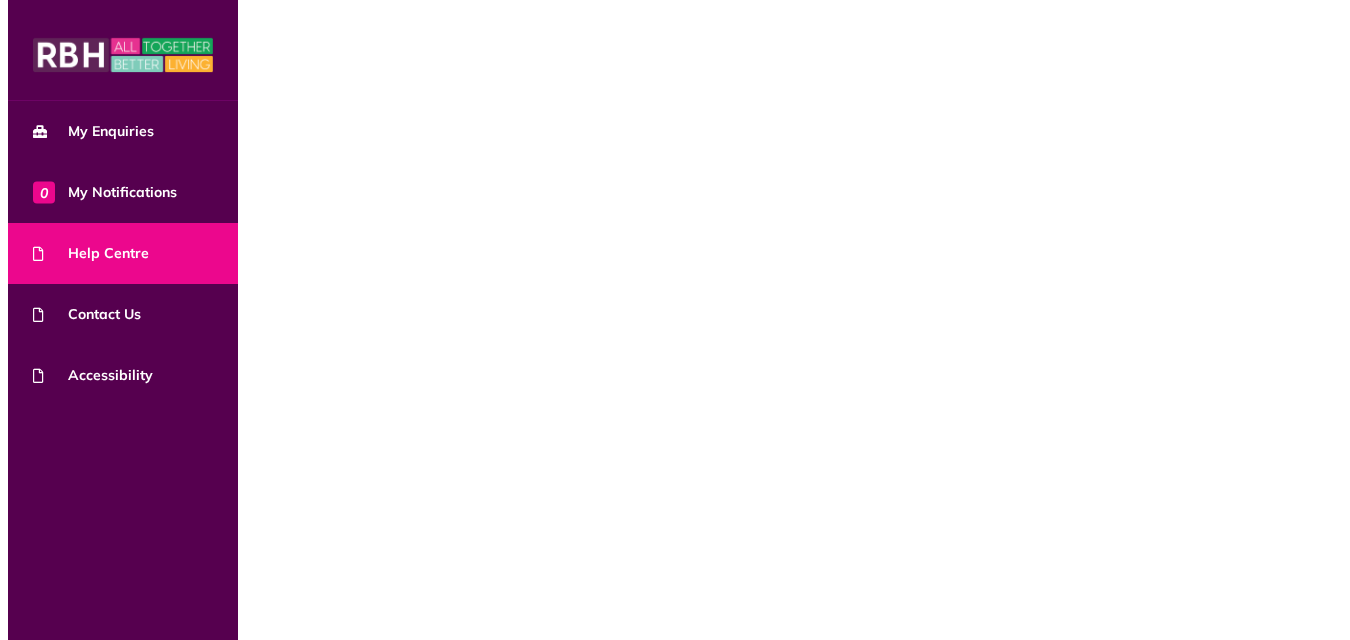 scroll, scrollTop: 0, scrollLeft: 0, axis: both 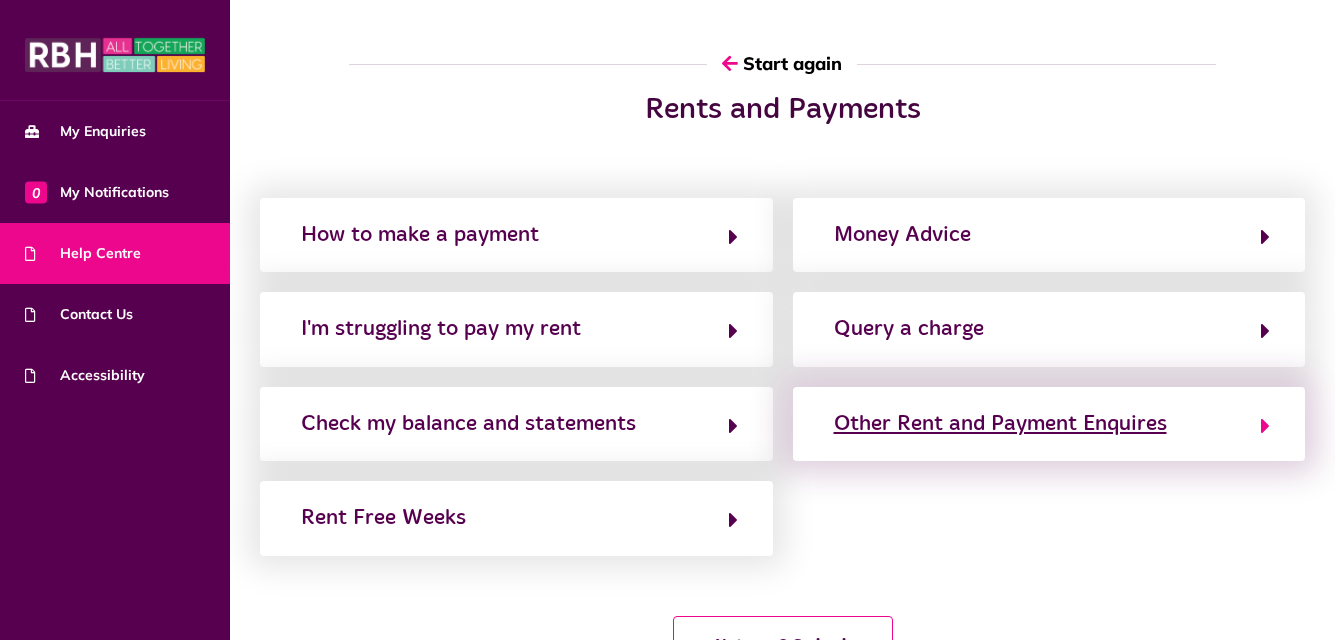 click 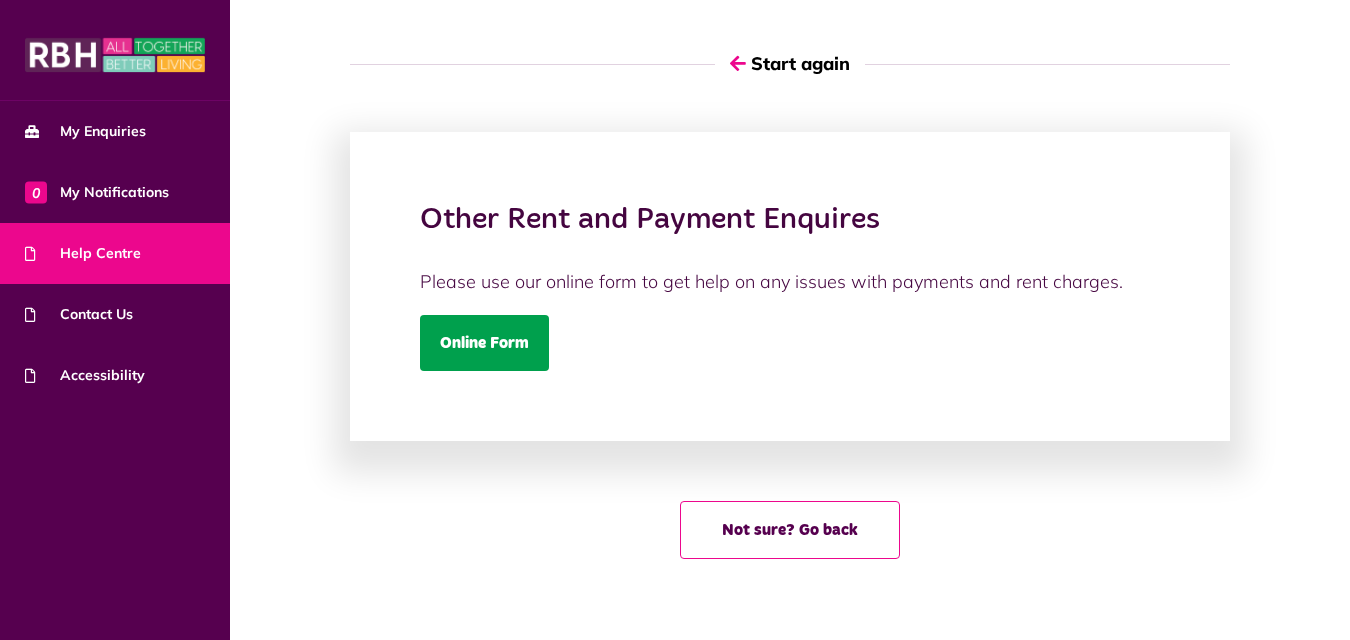 click on "Online Form" 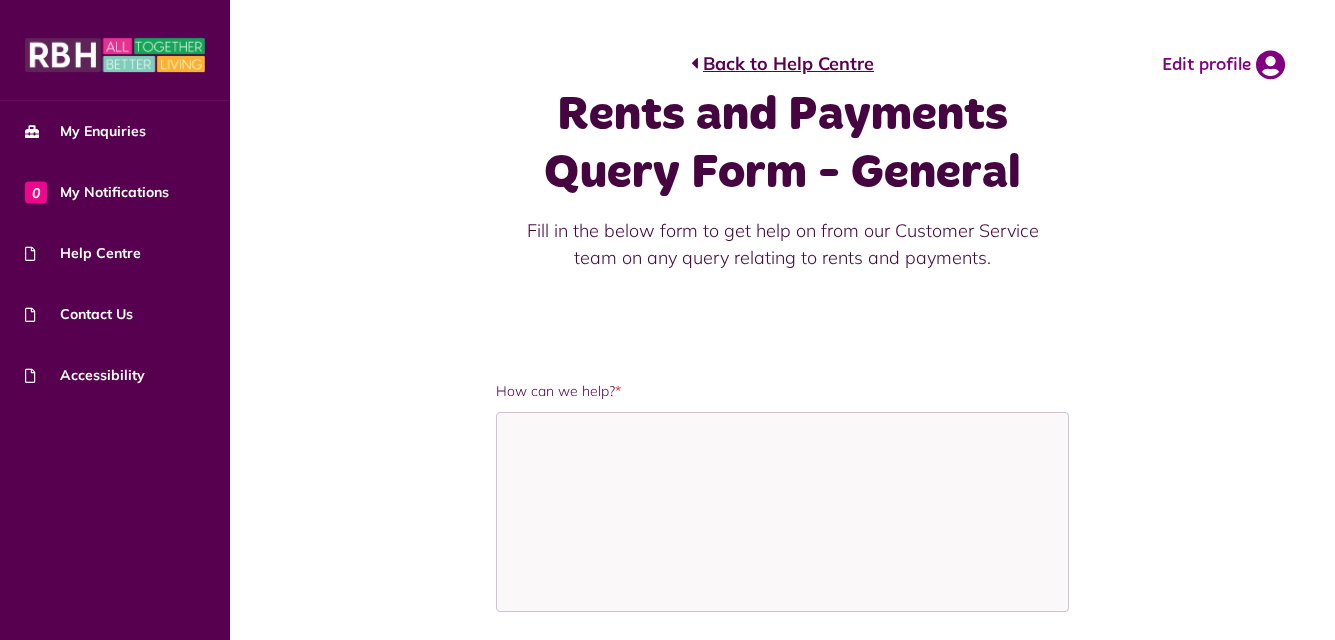 scroll, scrollTop: 0, scrollLeft: 0, axis: both 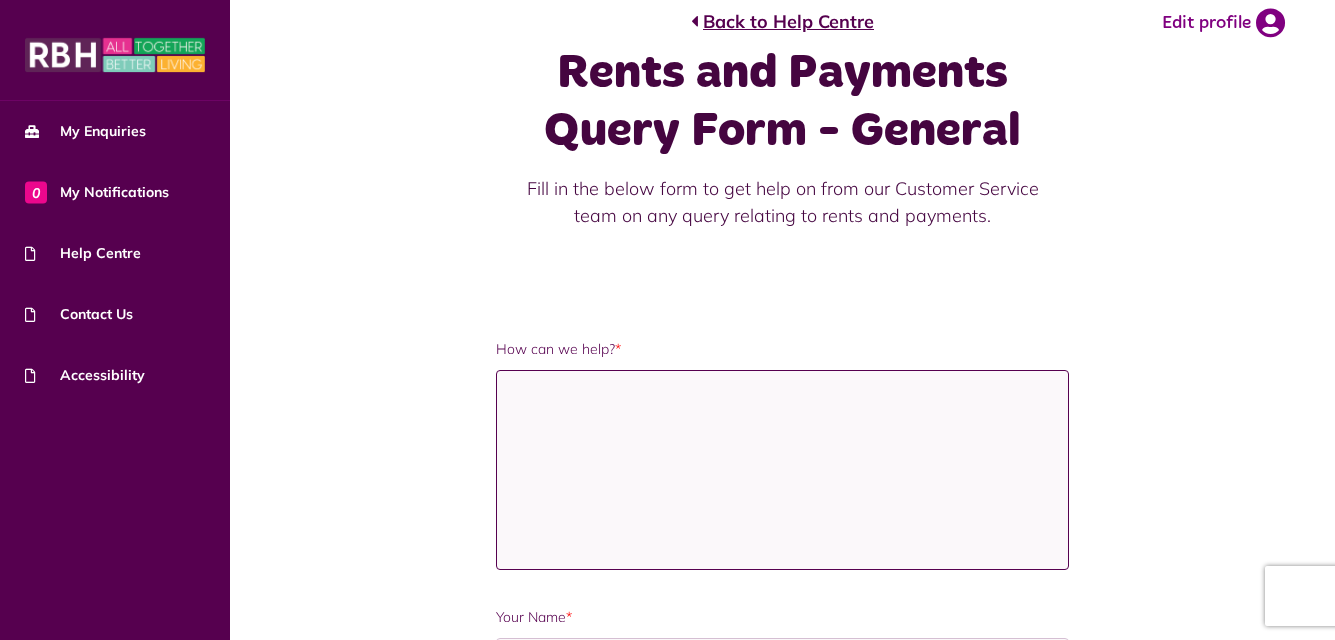 click on "How can we help?                                              *" at bounding box center (783, 470) 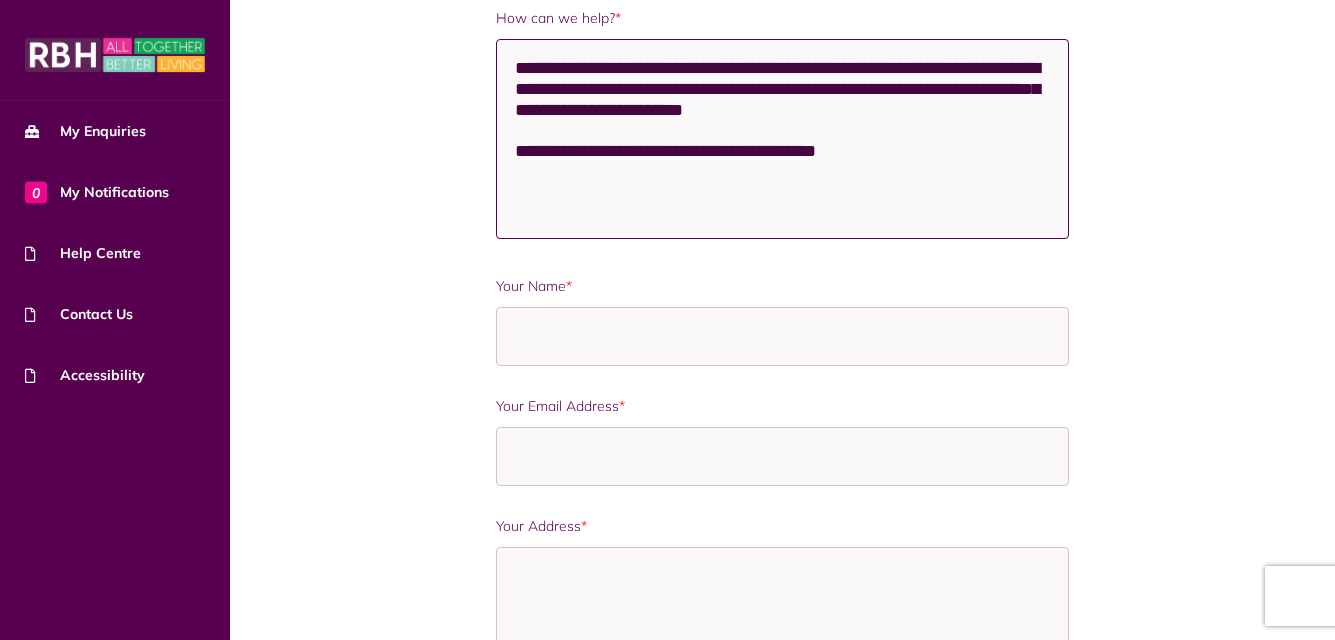 scroll, scrollTop: 402, scrollLeft: 0, axis: vertical 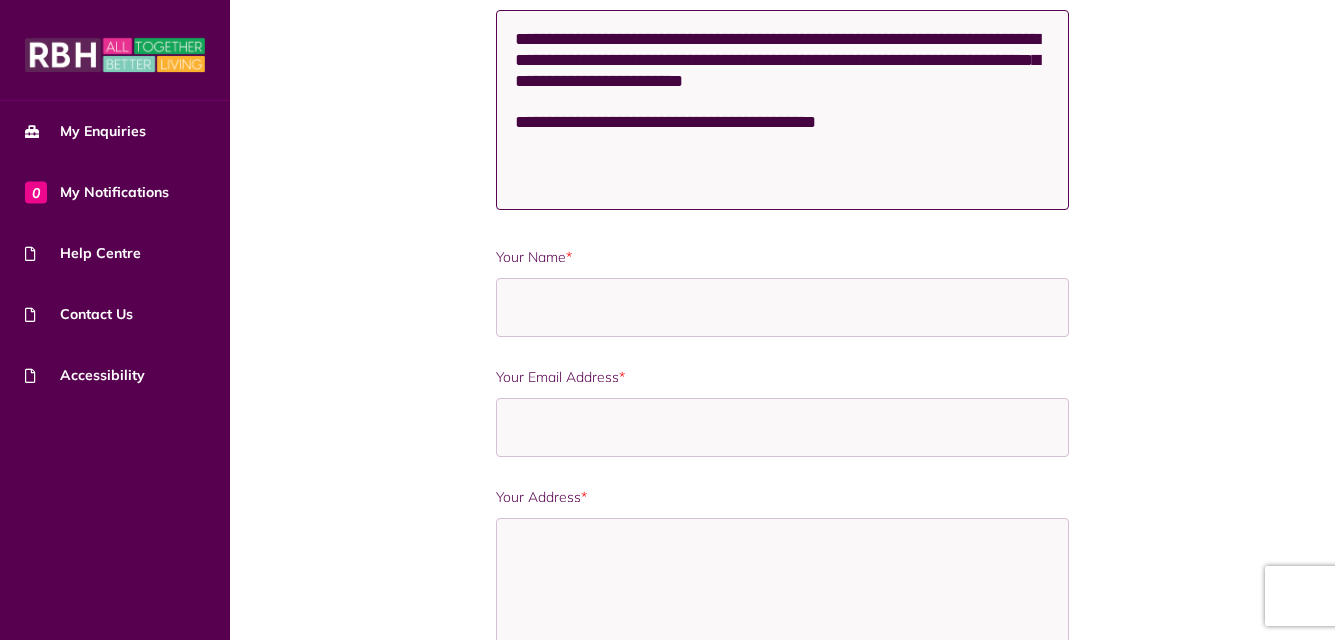 type on "**********" 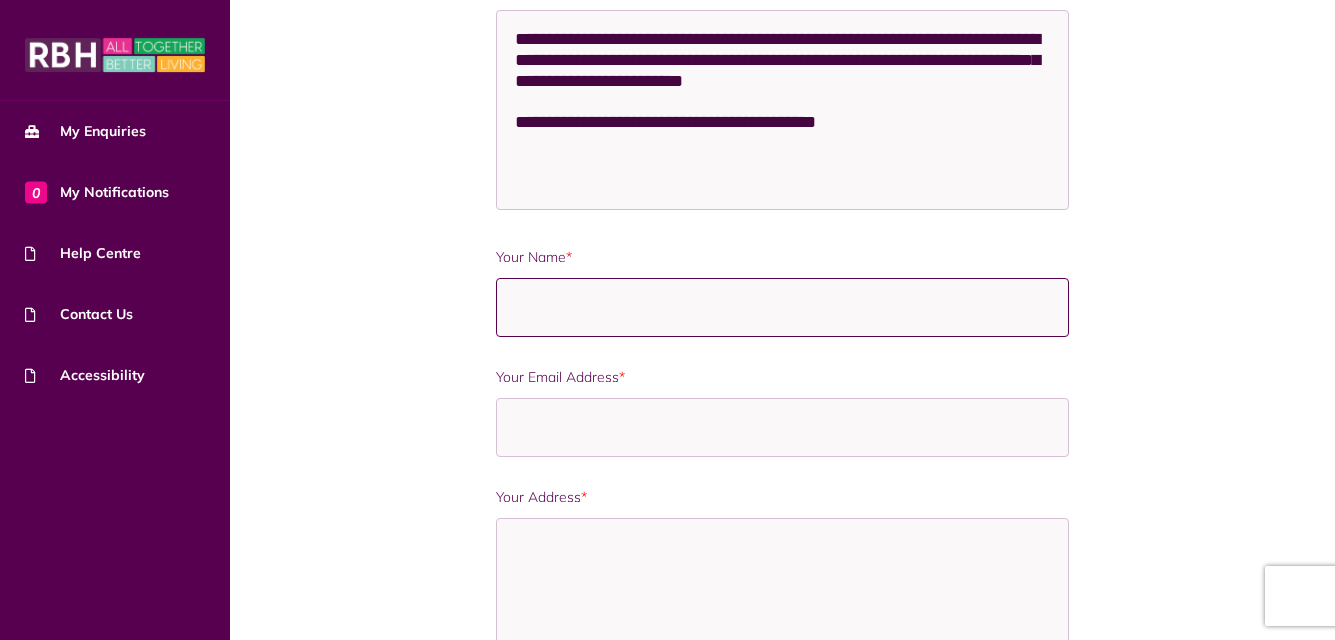click on "Your Name                                              *" at bounding box center [783, 307] 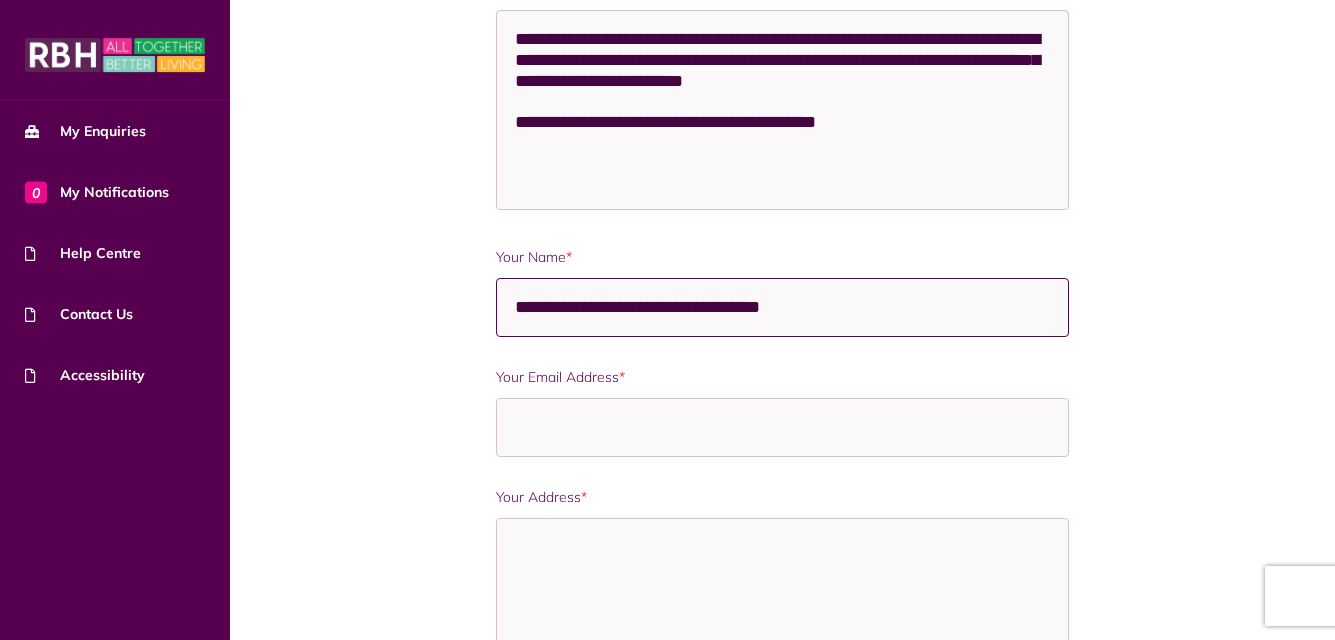 click on "**********" at bounding box center (783, 307) 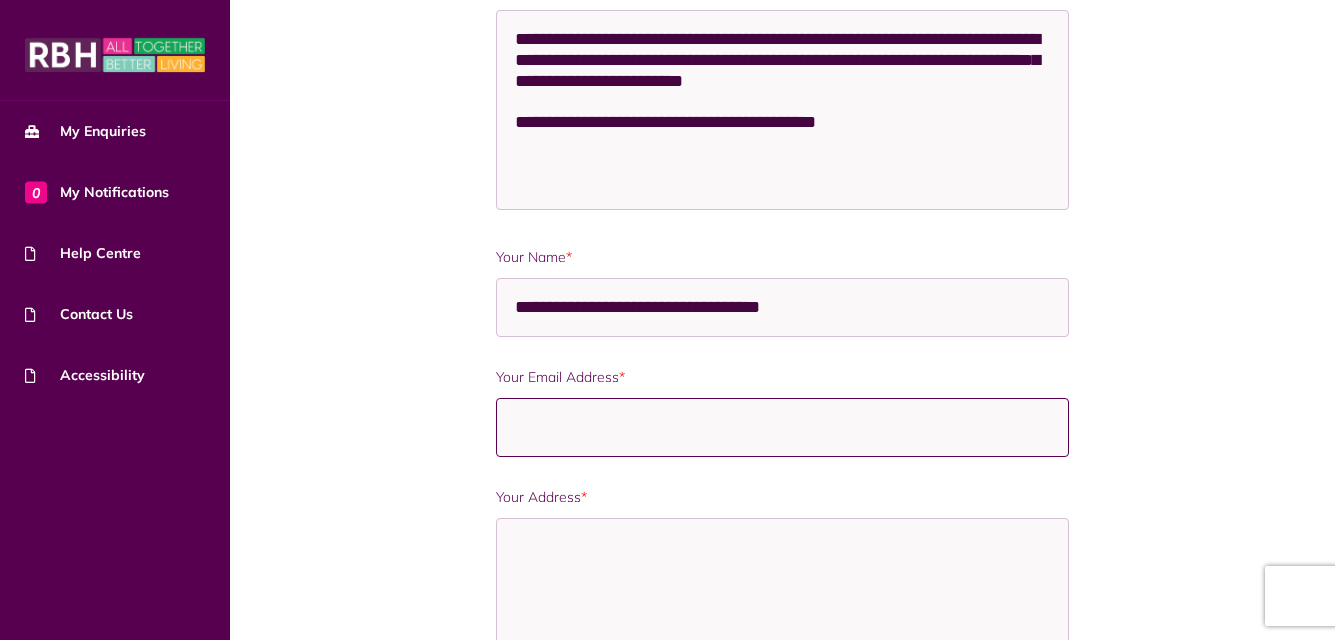 click on "Your Email Address                                              *" at bounding box center (783, 427) 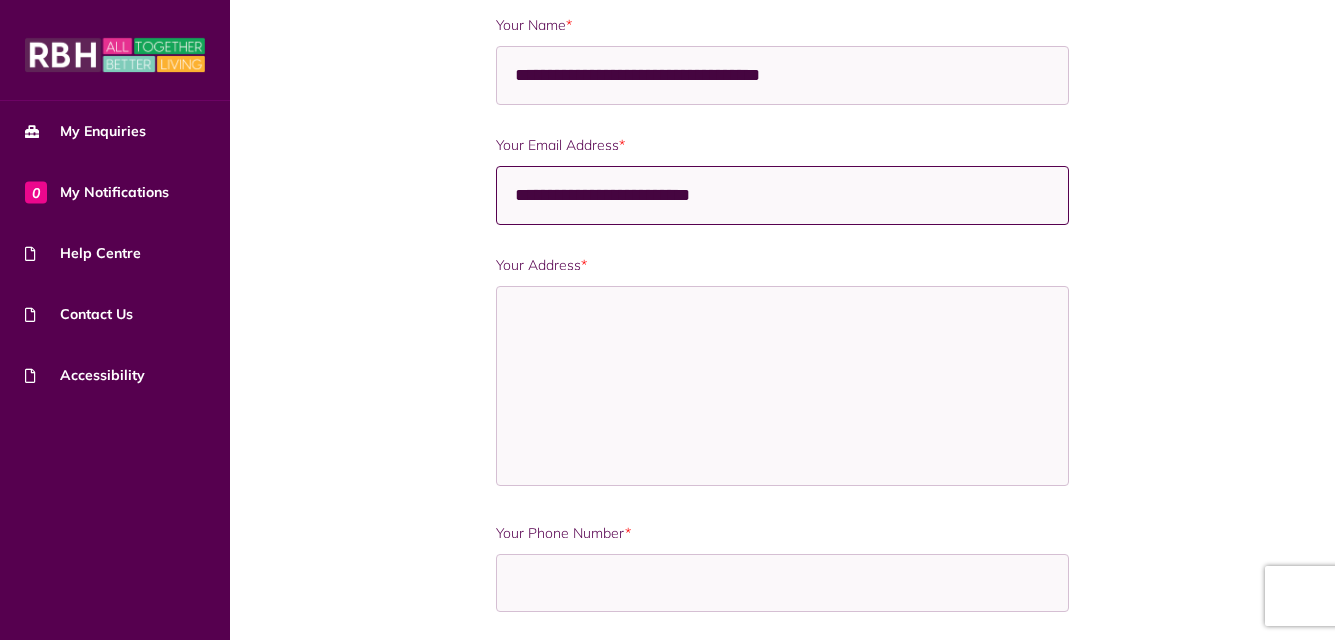 scroll, scrollTop: 642, scrollLeft: 0, axis: vertical 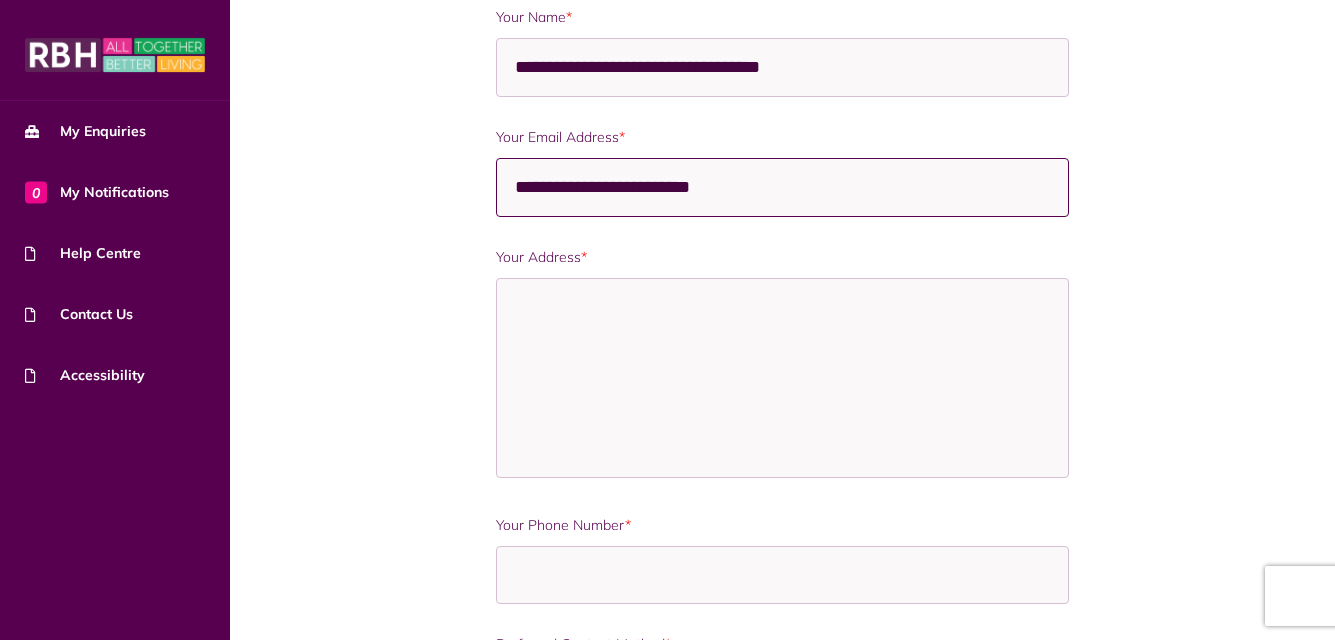 type on "**********" 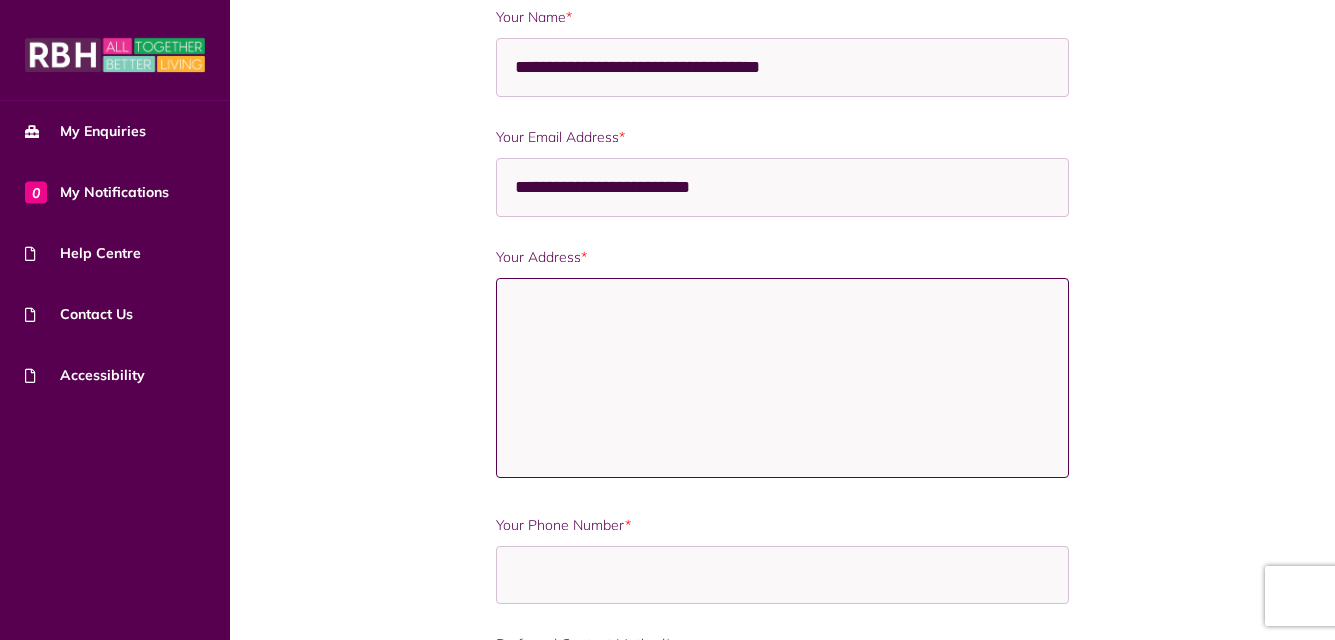 click on "Your Address                                              *" at bounding box center (783, 378) 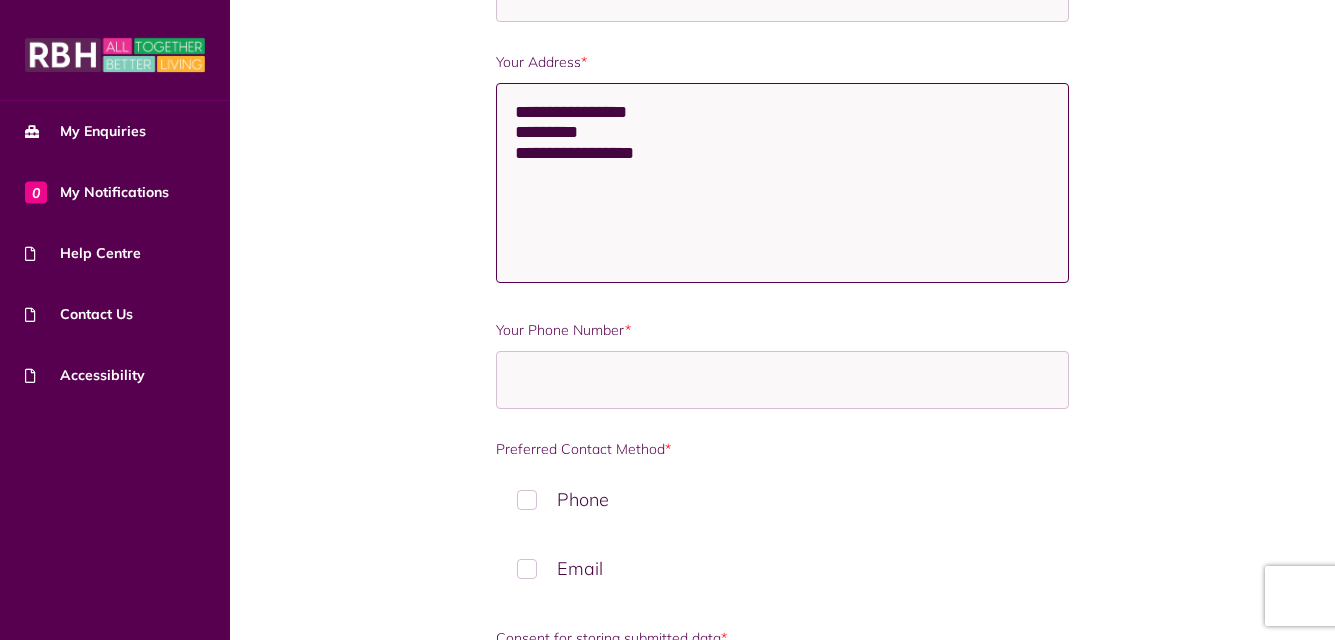 scroll, scrollTop: 842, scrollLeft: 0, axis: vertical 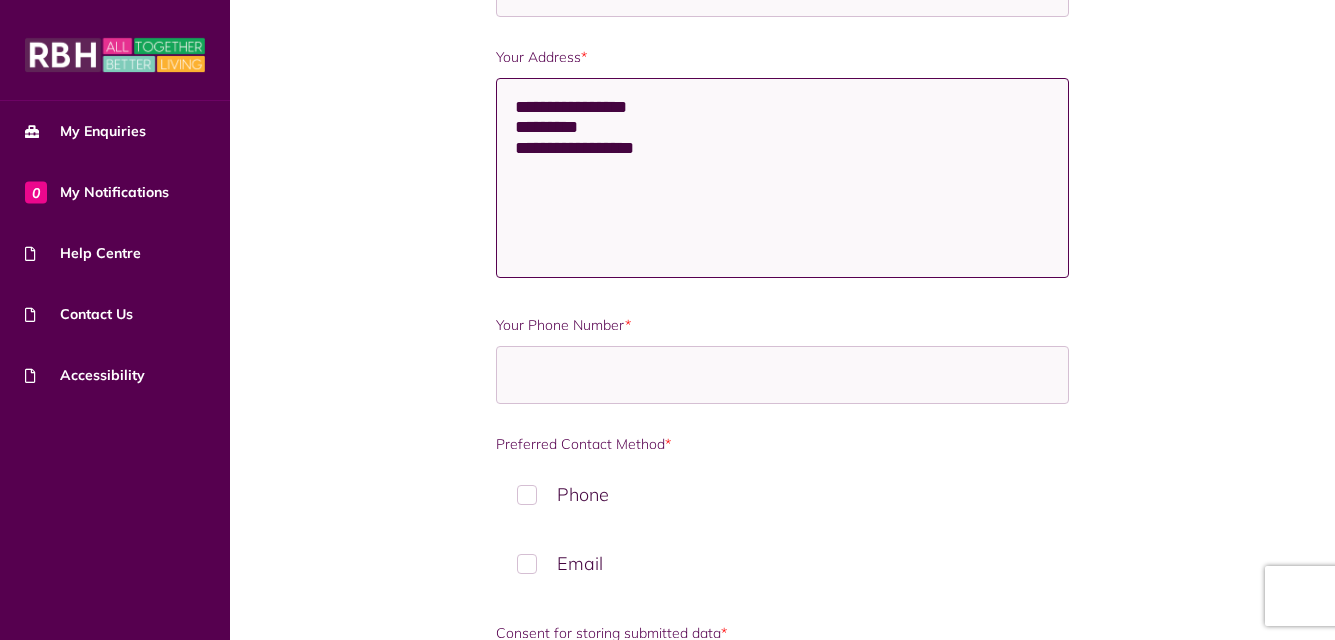 type on "**********" 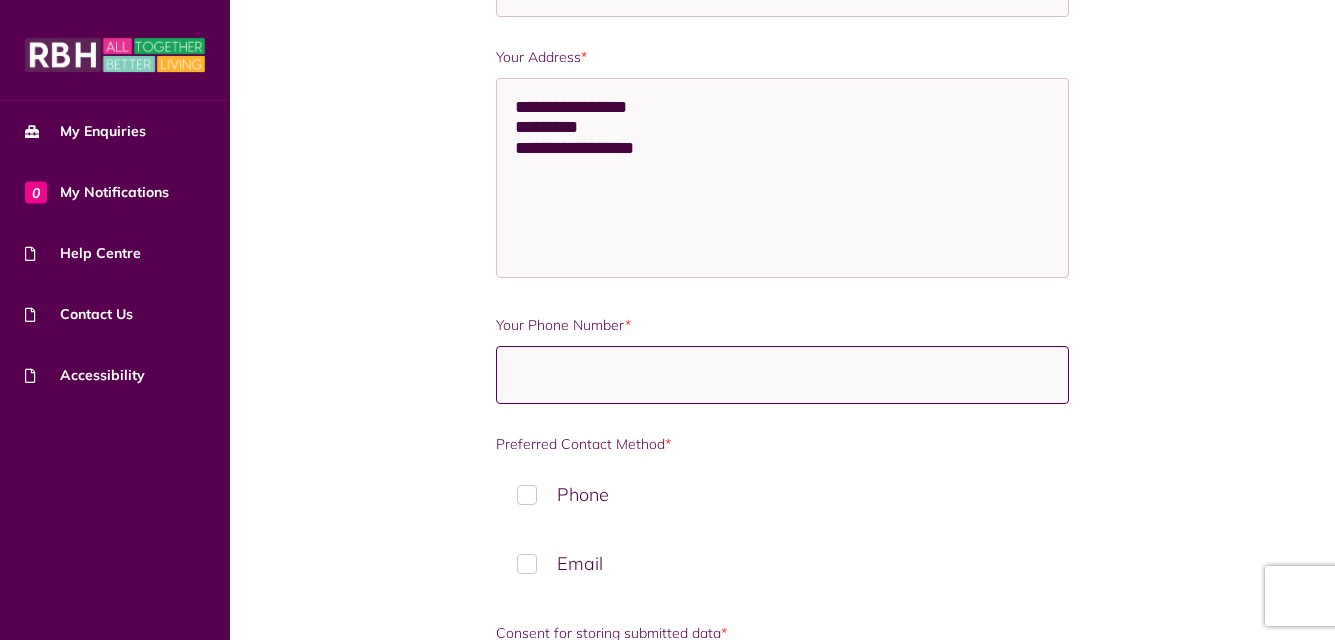 click on "Your Phone Number                                              *" at bounding box center (783, 375) 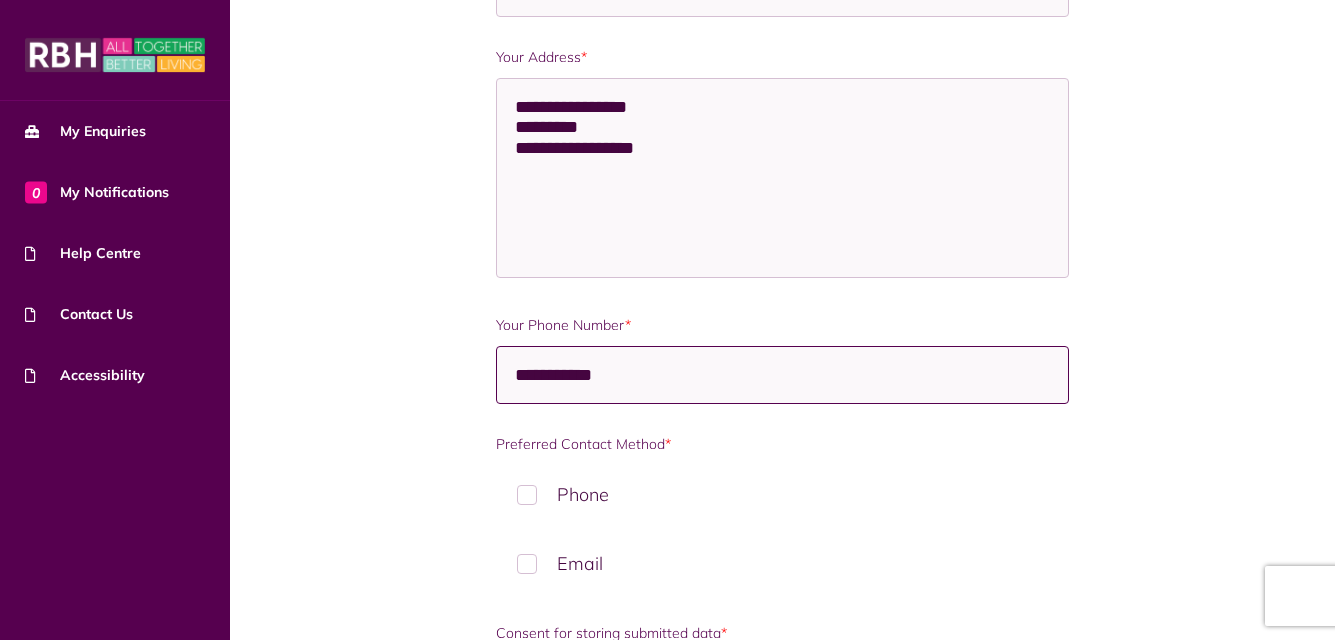 click on "**********" at bounding box center [783, 375] 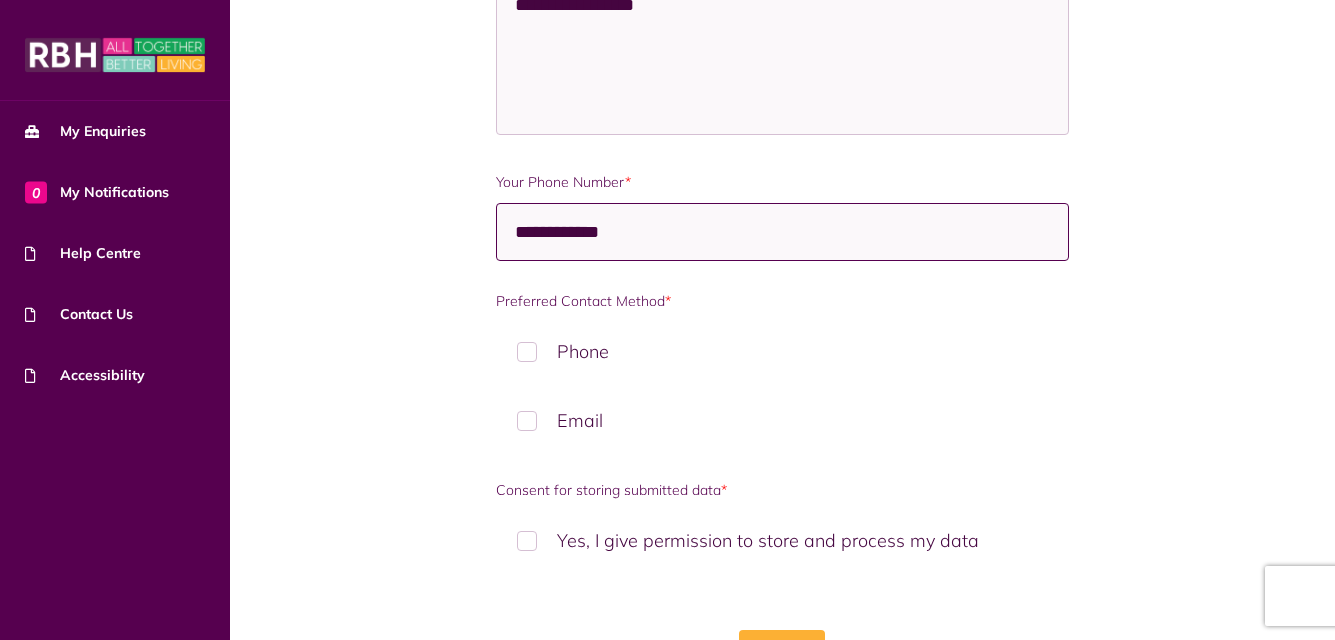 scroll, scrollTop: 1002, scrollLeft: 0, axis: vertical 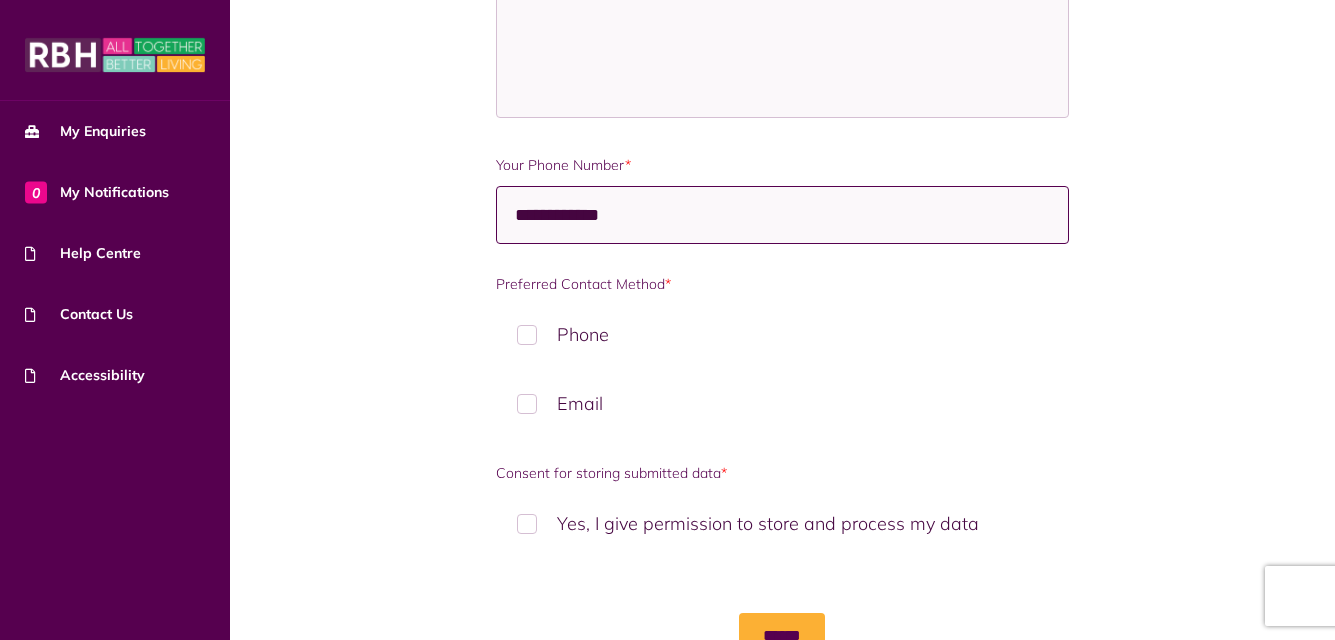 type on "**********" 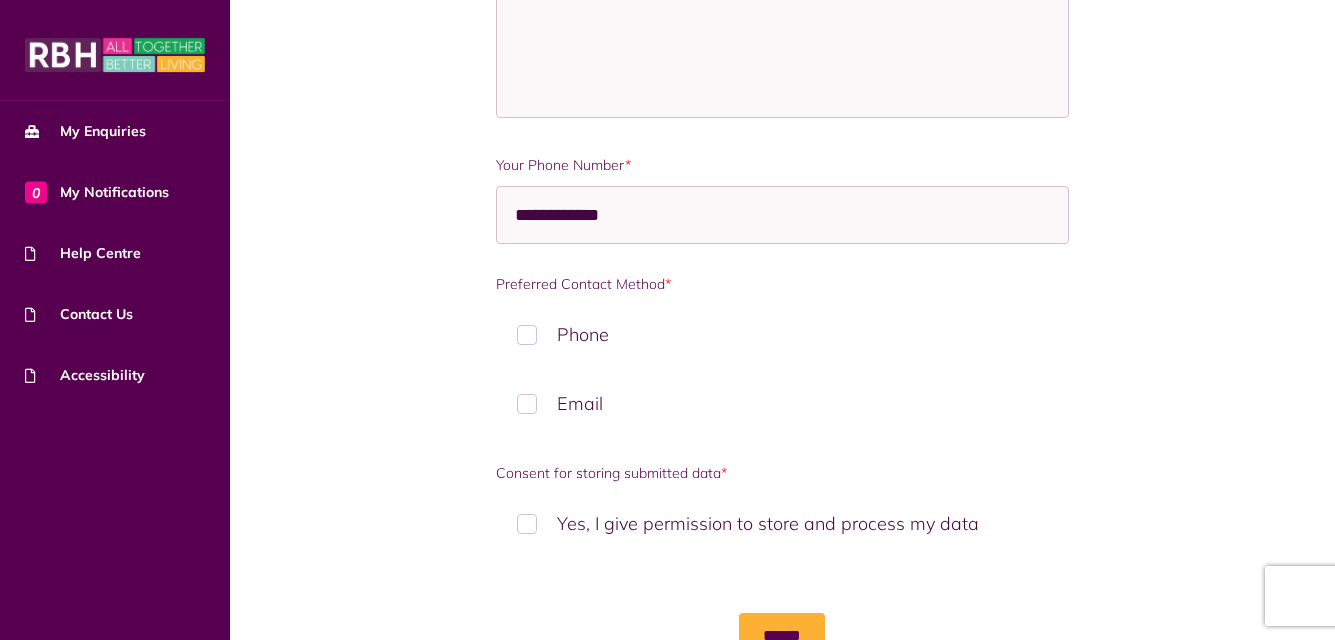 click on "Email" at bounding box center (783, 403) 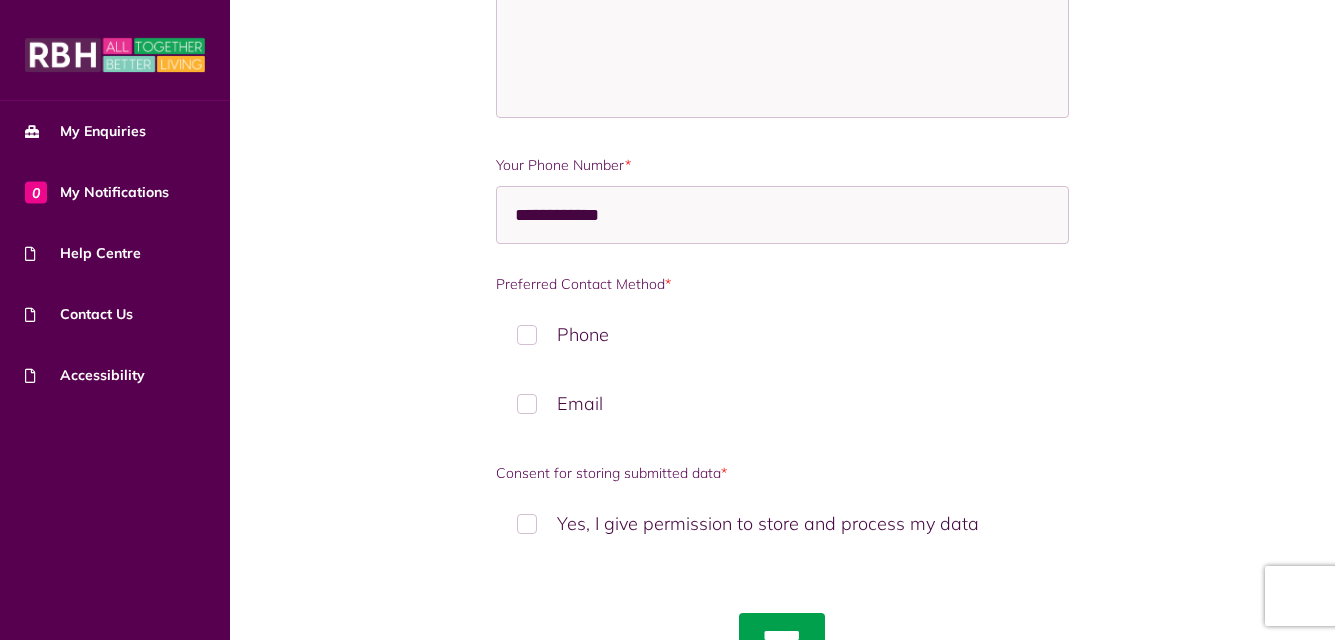 click on "******" at bounding box center [782, 636] 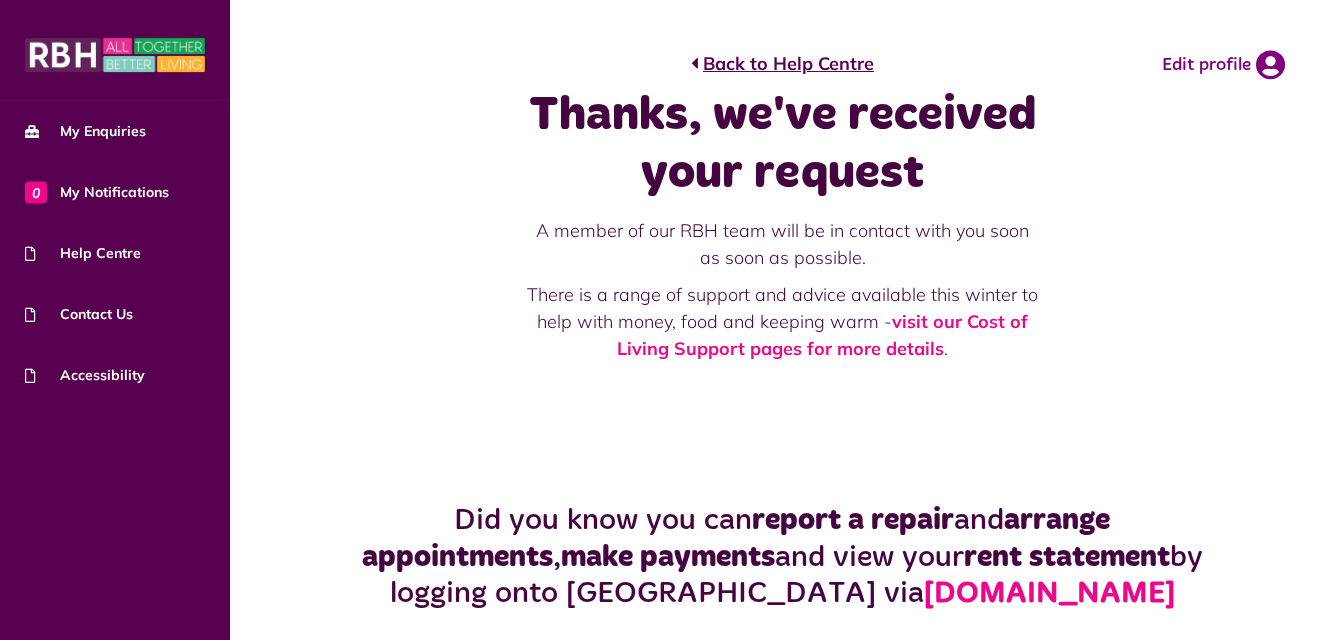 scroll, scrollTop: 40, scrollLeft: 0, axis: vertical 